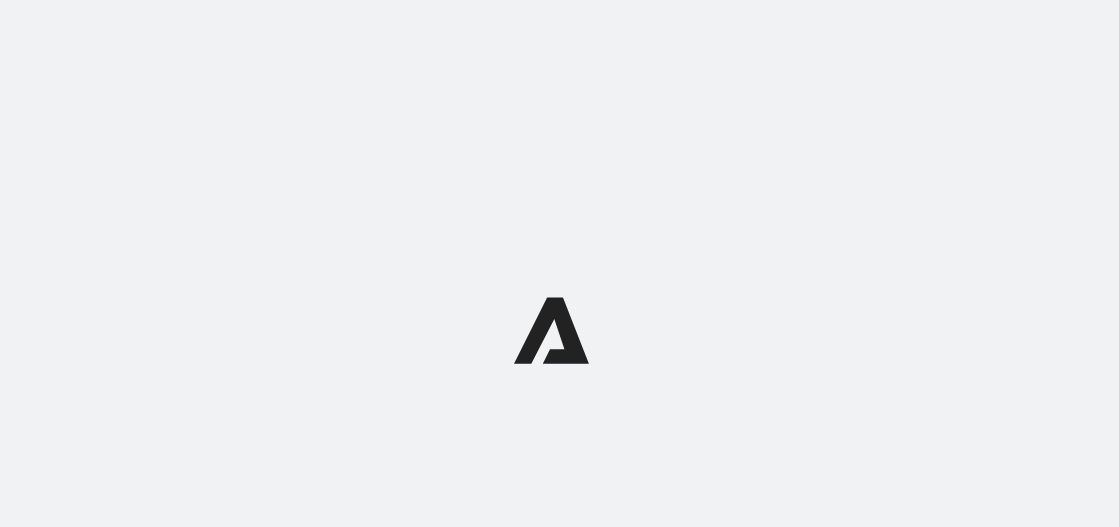 scroll, scrollTop: 0, scrollLeft: 0, axis: both 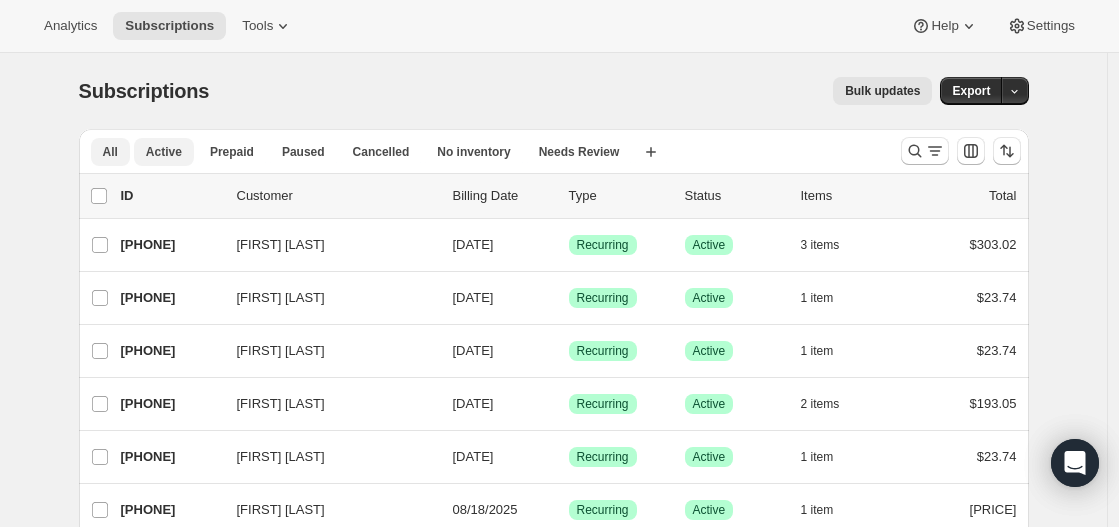 click on "Active" at bounding box center (164, 152) 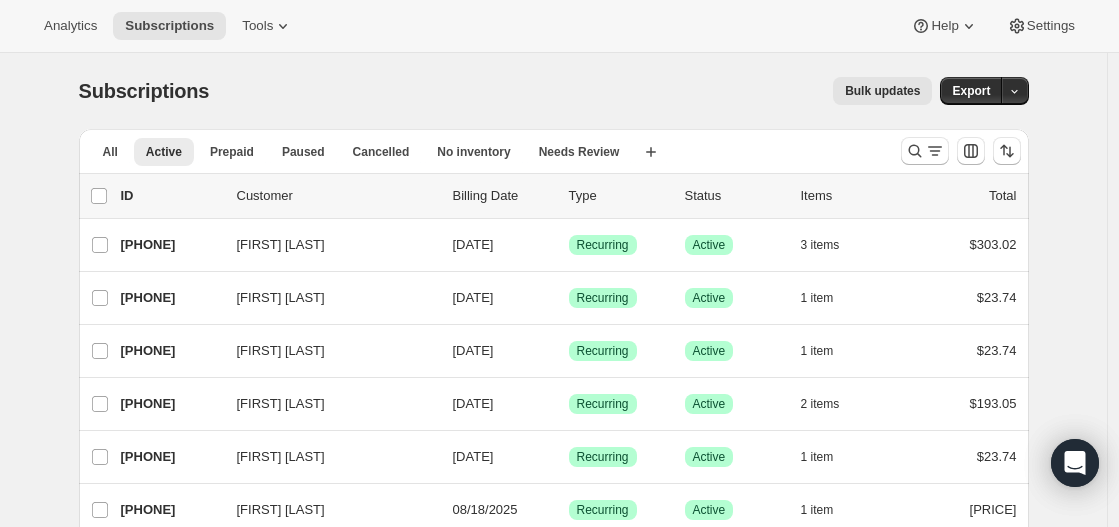 click on "Bulk updates" at bounding box center [582, 91] 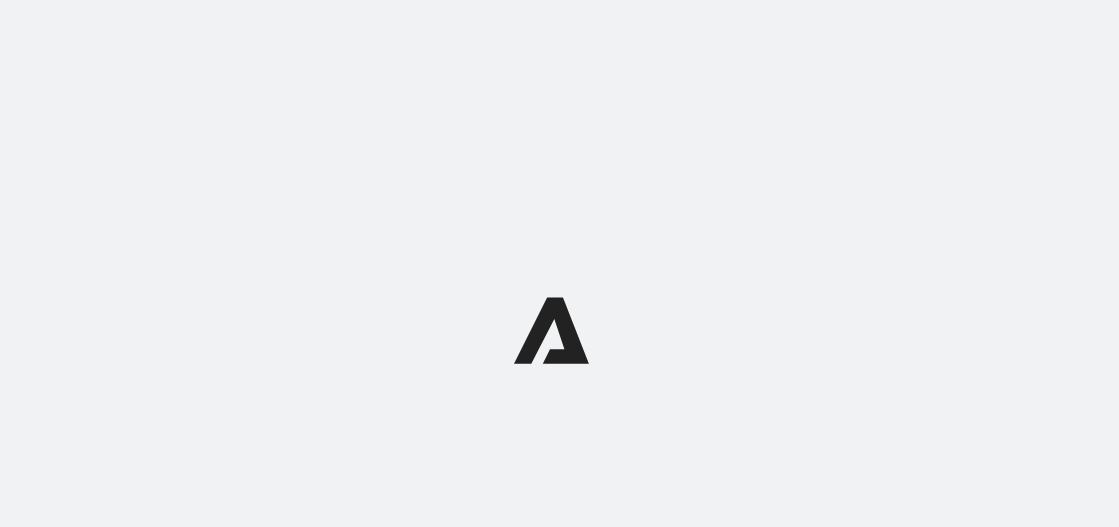 scroll, scrollTop: 0, scrollLeft: 0, axis: both 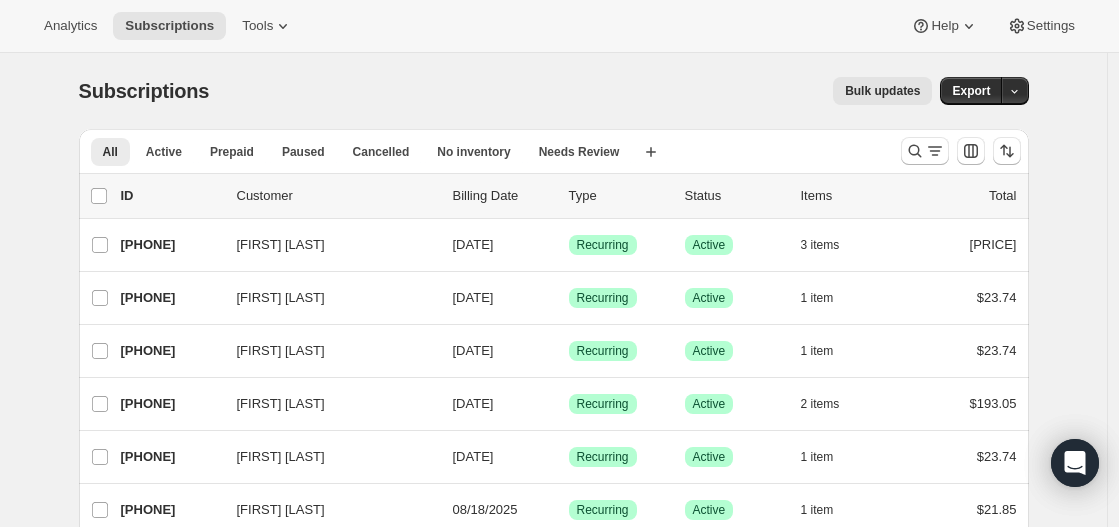 click on "Analytics Subscriptions Tools Help Settings" at bounding box center (559, 26) 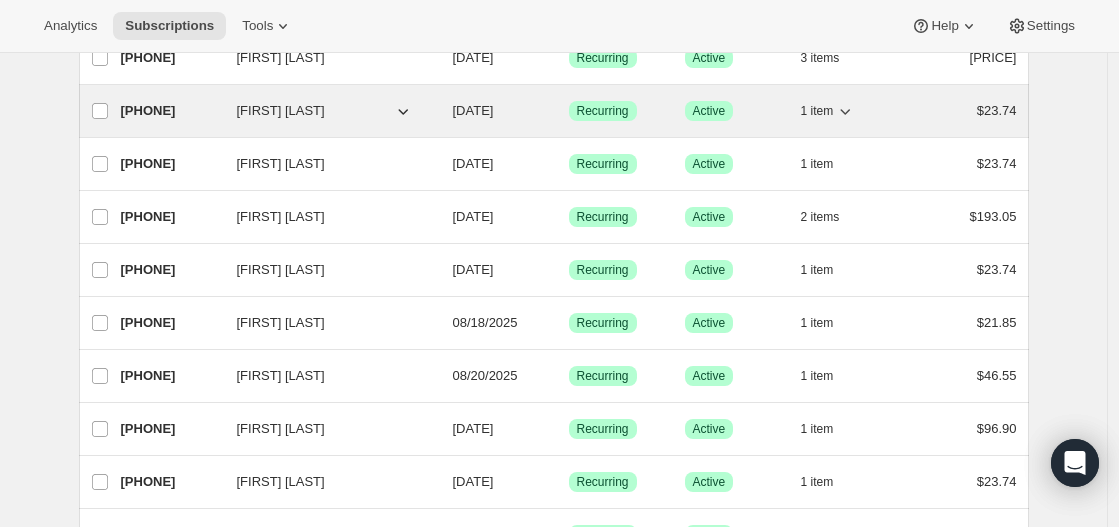 scroll, scrollTop: 0, scrollLeft: 0, axis: both 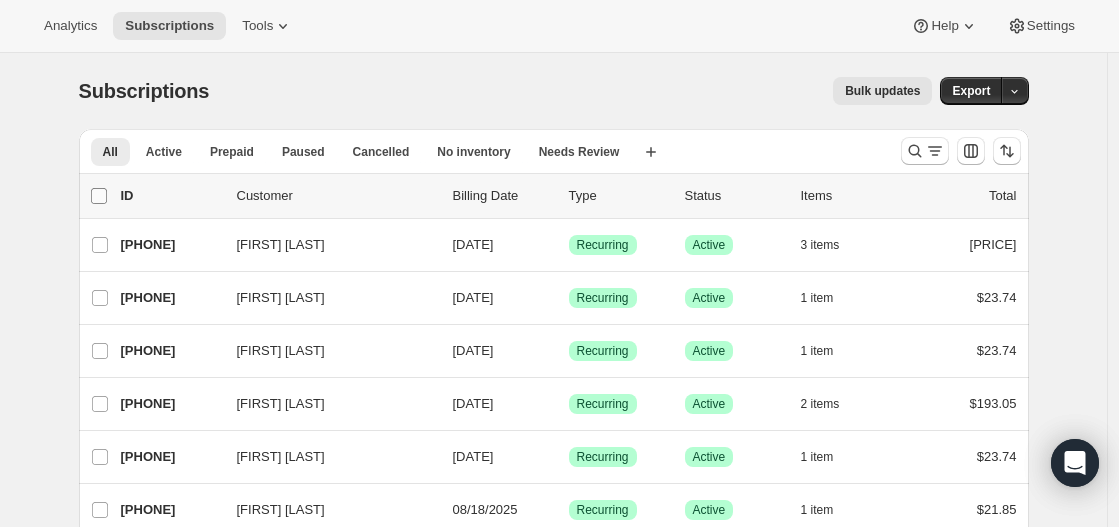 click on "0 selected" at bounding box center (99, 196) 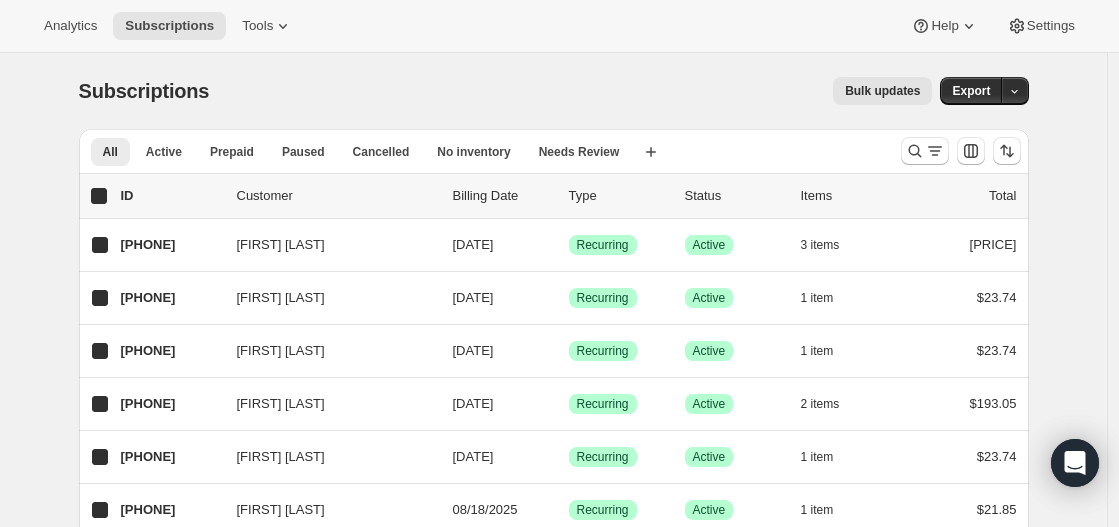 checkbox on "true" 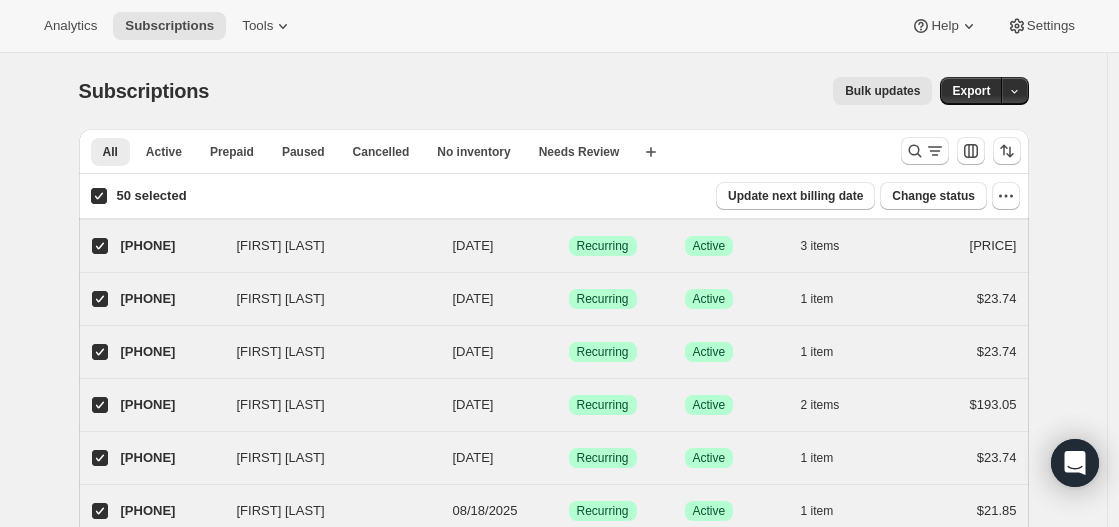click on "50 selected" at bounding box center (99, 196) 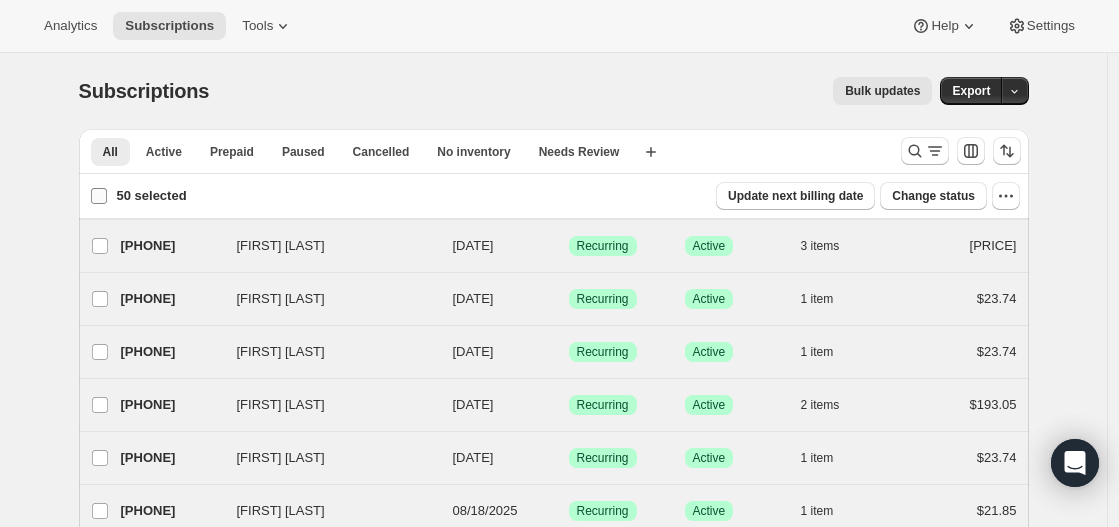 checkbox on "false" 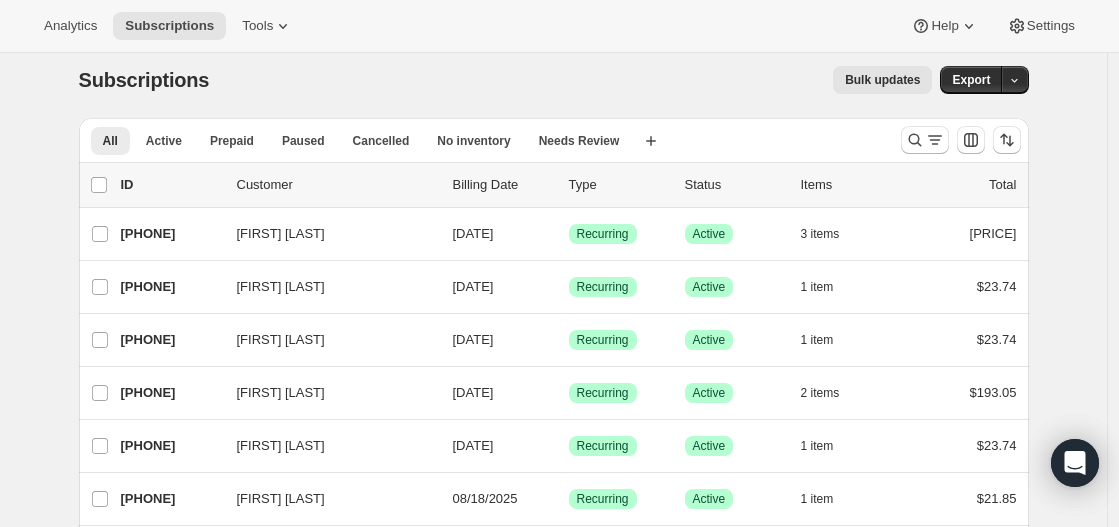 scroll, scrollTop: 0, scrollLeft: 0, axis: both 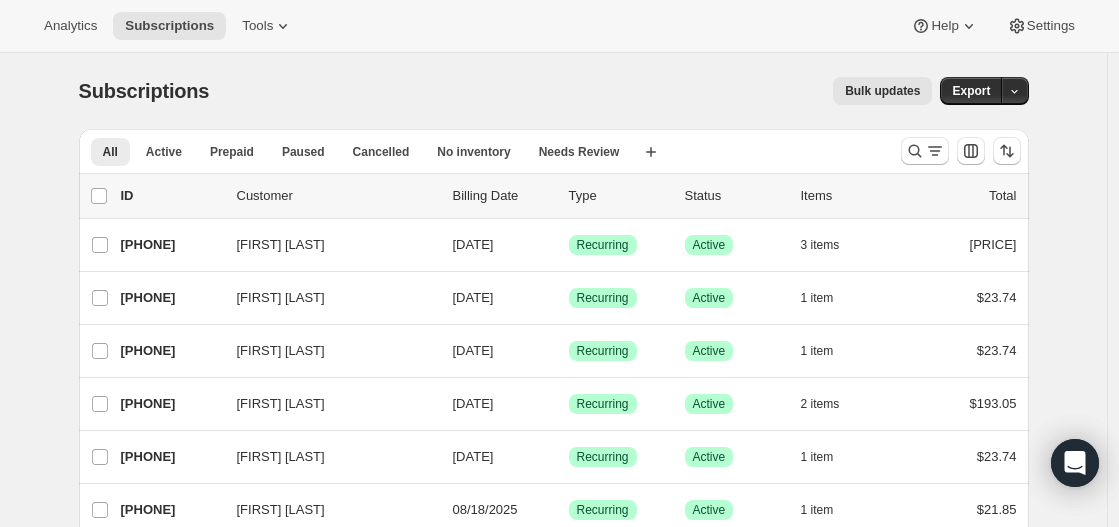 click on "Analytics Subscriptions Tools Help Settings" at bounding box center (559, 26) 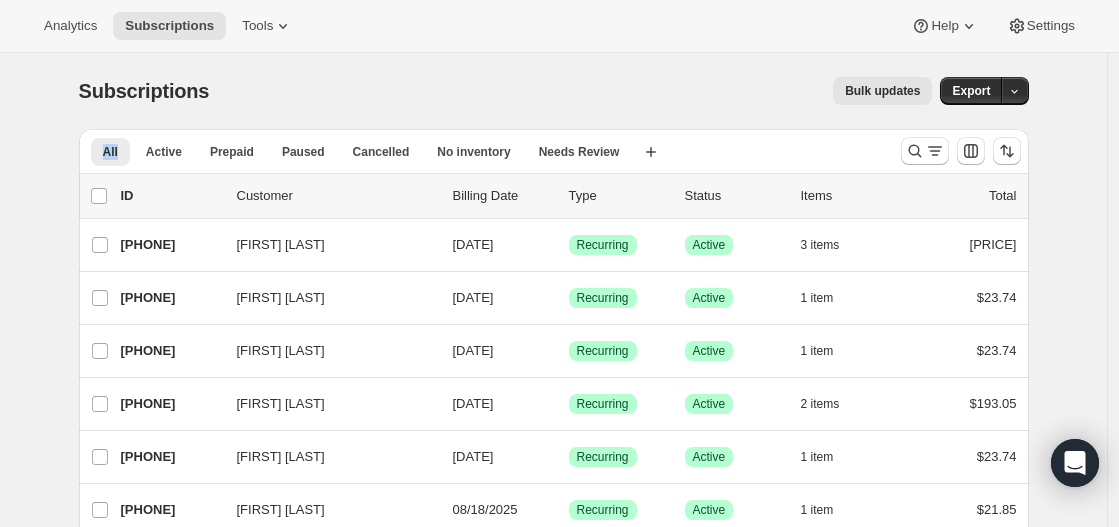 click on "Subscriptions. This page is ready Subscriptions Bulk updates More actions Bulk updates Export" at bounding box center (554, 91) 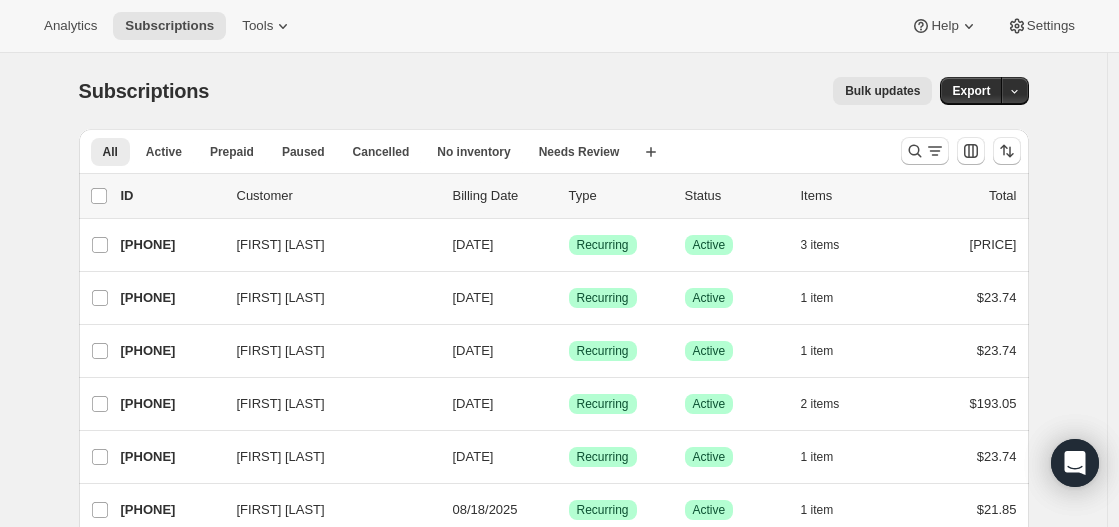 click on "Subscriptions. This page is ready Subscriptions Bulk updates More actions Bulk updates Export All Active Prepaid Paused Cancelled No inventory Needs Review More views All Active Prepaid Paused Cancelled No inventory Needs Review More views Create new view 0 selected Update next billing date Change status Showing 51 subscriptions Select all 51 subscriptions Showing 51 subscriptions Select Select all 51 subscriptions 50 selected list header ID Customer Billing Date Type Status Items Total [FIRST] [LAST] [PHONE] [FIRST] [LAST] [DATE] Success Recurring Success Active 3   items $303.02 [FIRST] [LAST] [PHONE] [FIRST] [LAST] [DATE] Success Recurring Success Active 1   item $23.74 [FIRST] [LAST] [PHONE] [FIRST] [LAST] [DATE] Success Recurring Success Active 1   item $23.74 [FIRST] [LAST] [PHONE] [FIRST] [LAST] [DATE] Success Recurring Success Active 2   items $193.05 [FIRST] [LAST] [PHONE] [FIRST] [LAST] [DATE] Success Recurring Success Active 1   item $23.74 [FIRST] [LAST] [PHONE] 1" at bounding box center [553, 1516] 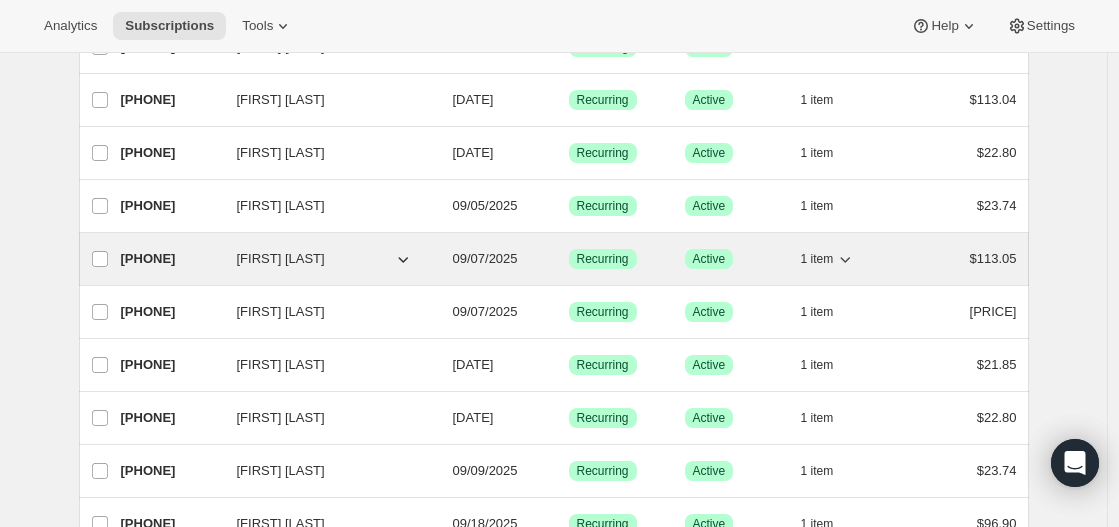 scroll, scrollTop: 0, scrollLeft: 0, axis: both 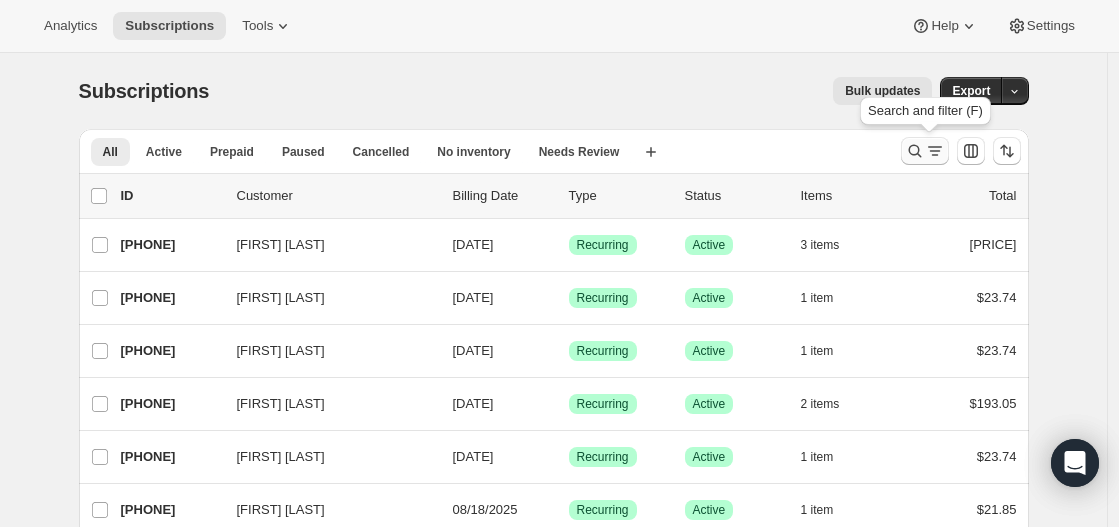 click 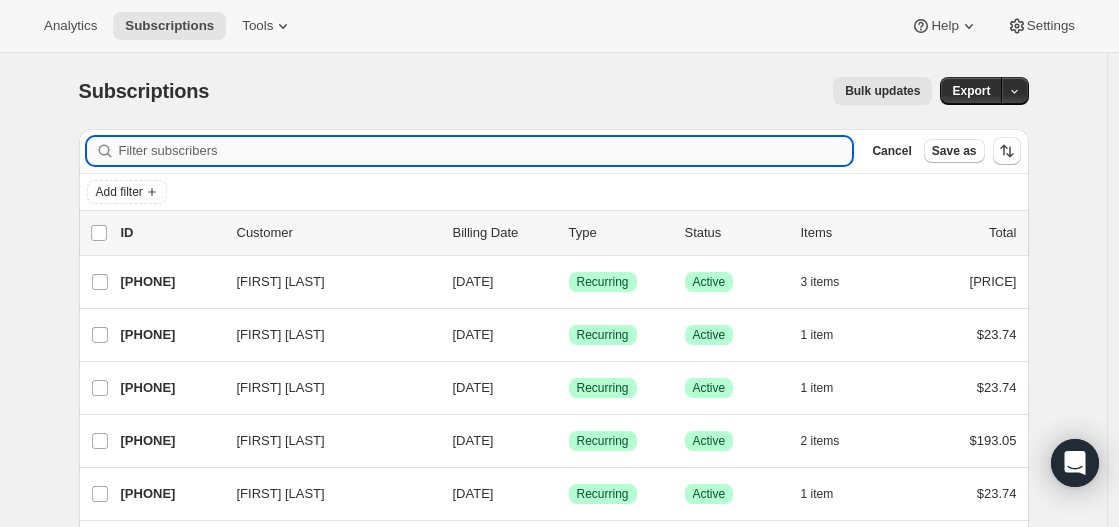 click on "Filter subscribers" at bounding box center (486, 151) 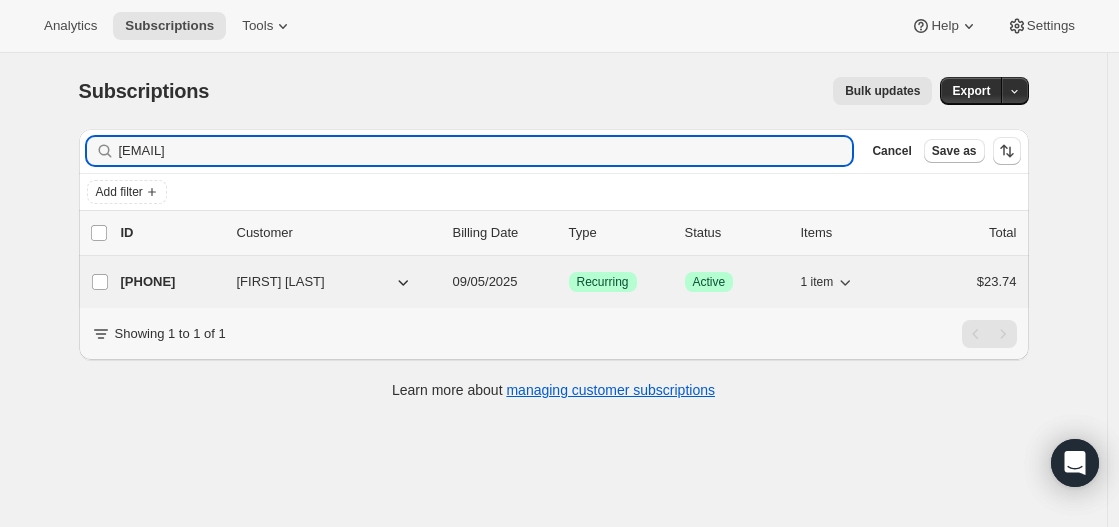 type on "[EMAIL]" 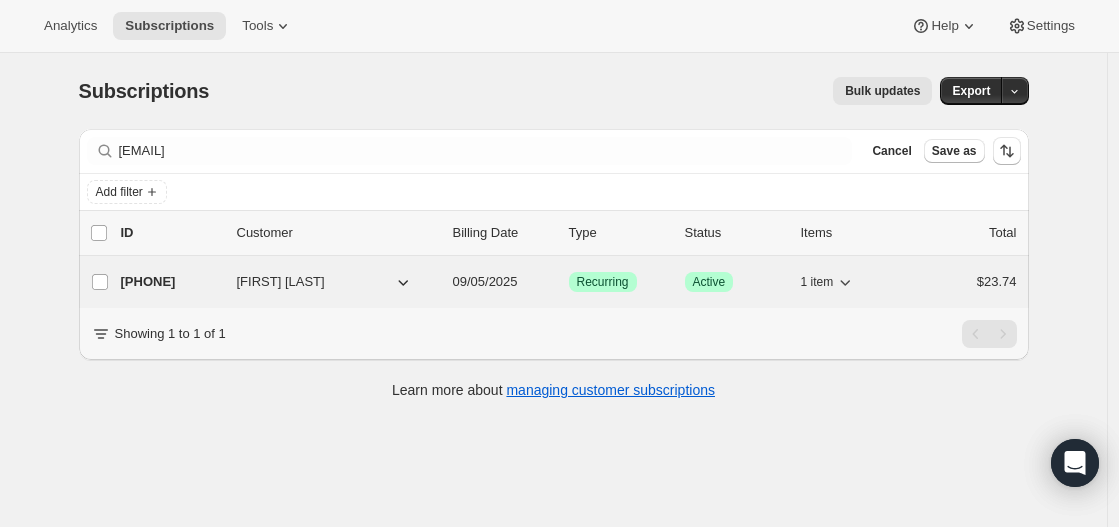 click on "[PHONE]" at bounding box center (171, 282) 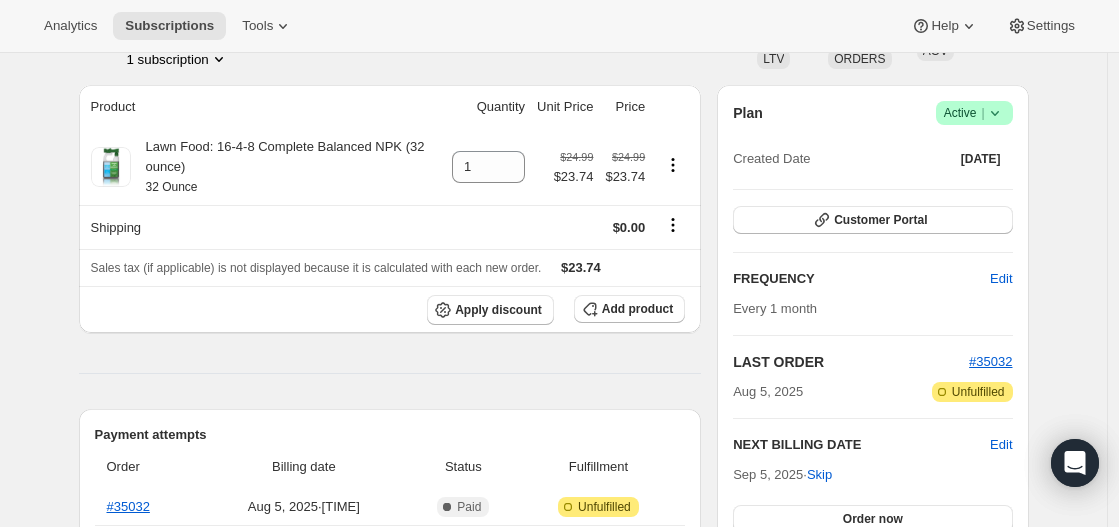 scroll, scrollTop: 148, scrollLeft: 0, axis: vertical 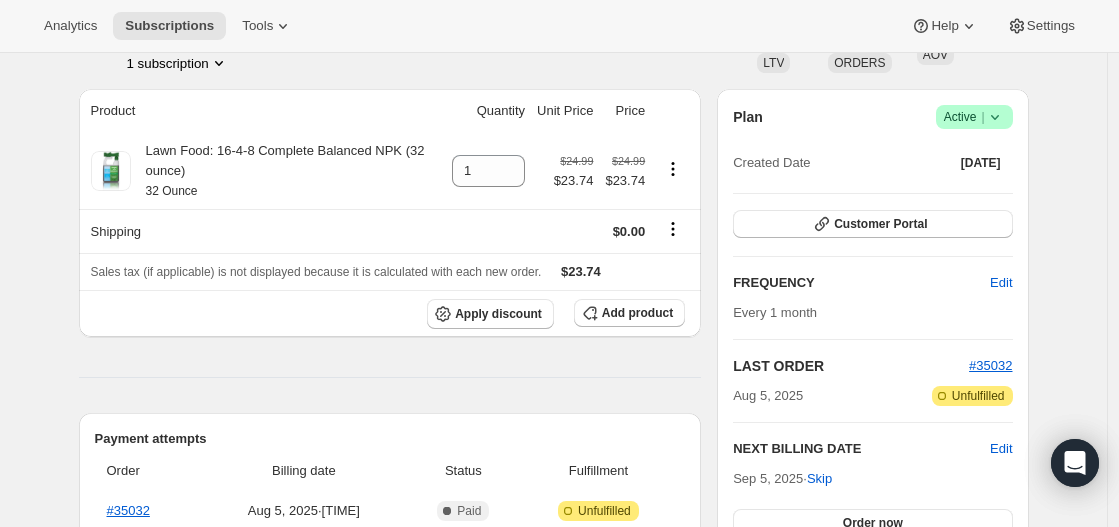 click 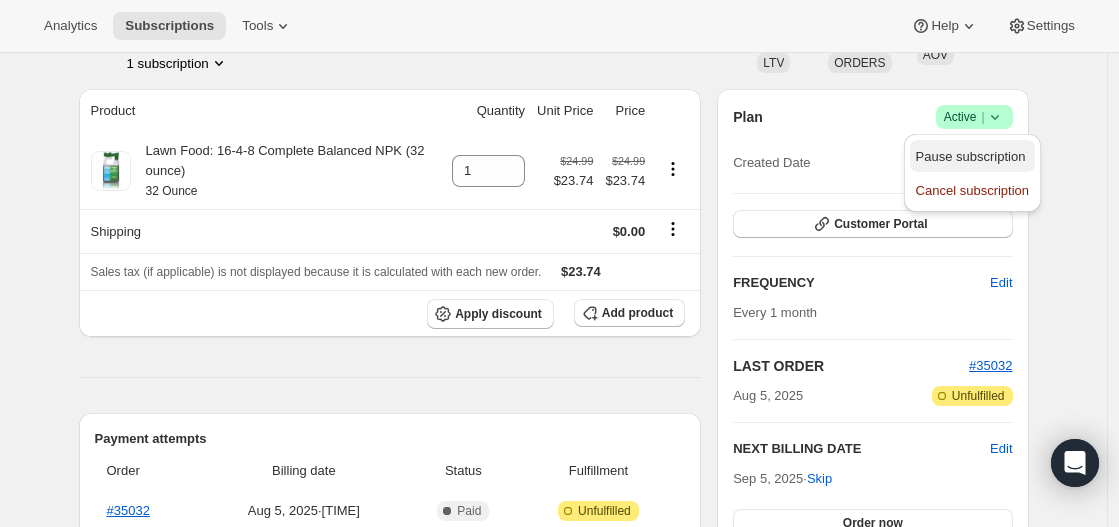 click on "Pause subscription" at bounding box center [971, 156] 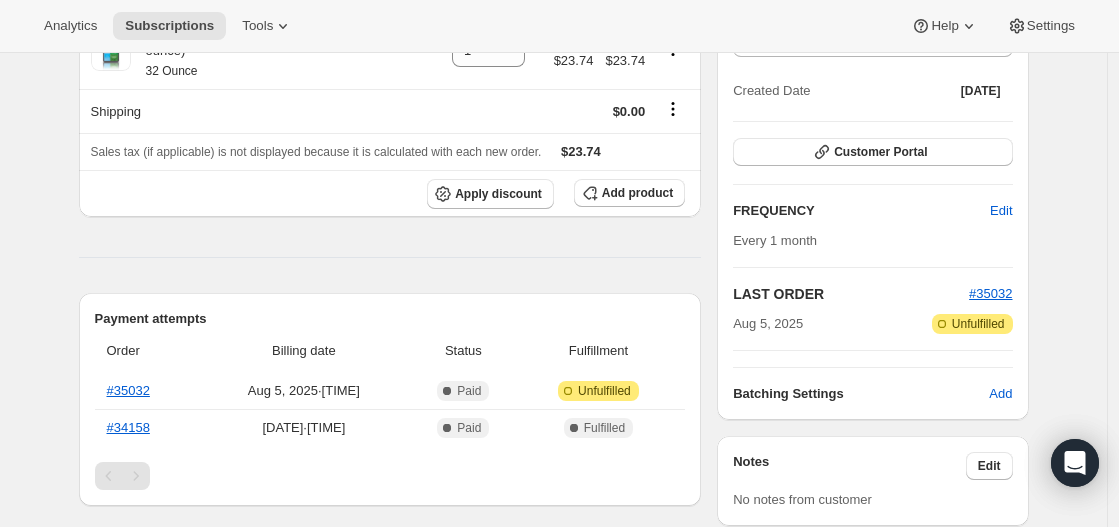 scroll, scrollTop: 359, scrollLeft: 0, axis: vertical 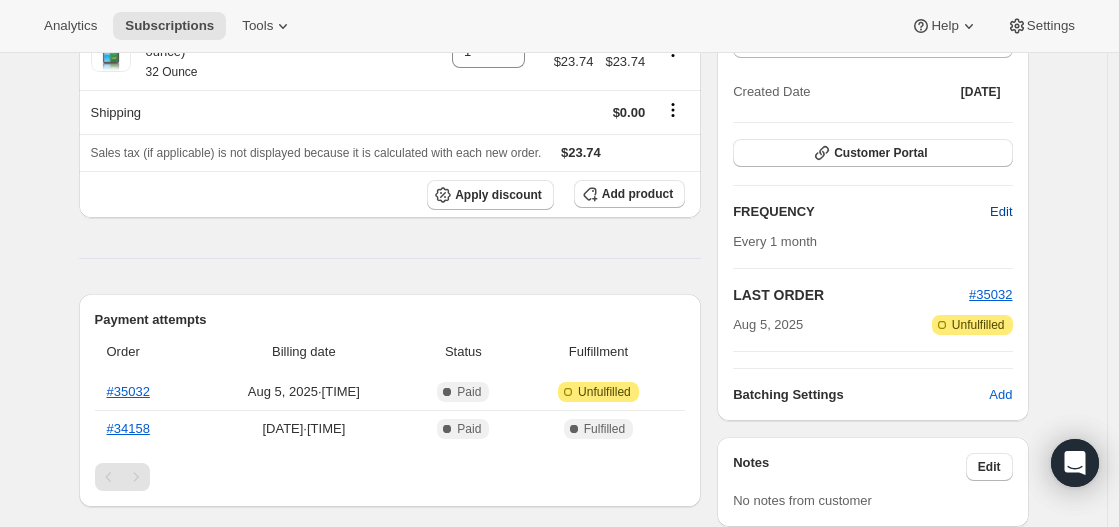 click on "Edit" at bounding box center [1001, 212] 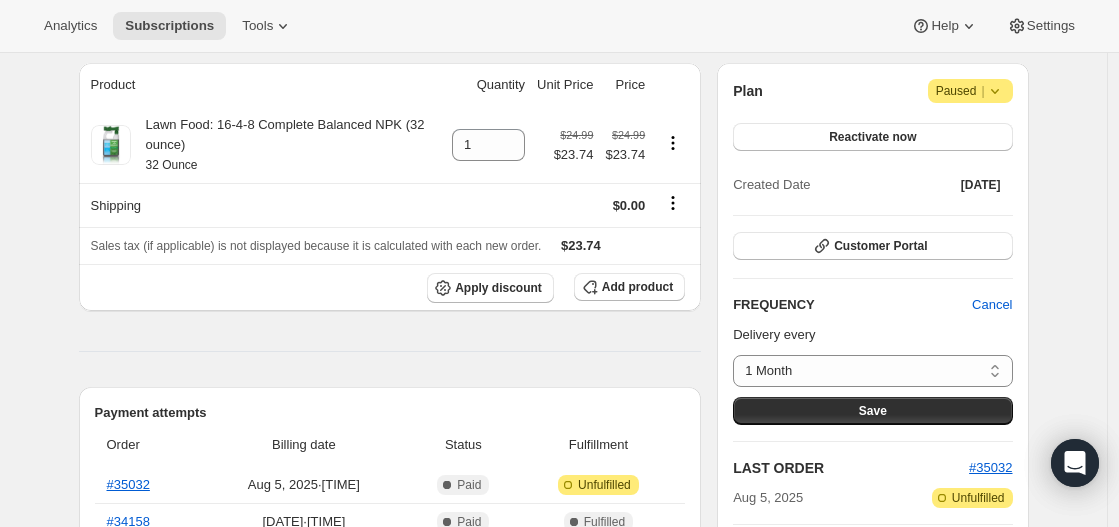 scroll, scrollTop: 273, scrollLeft: 0, axis: vertical 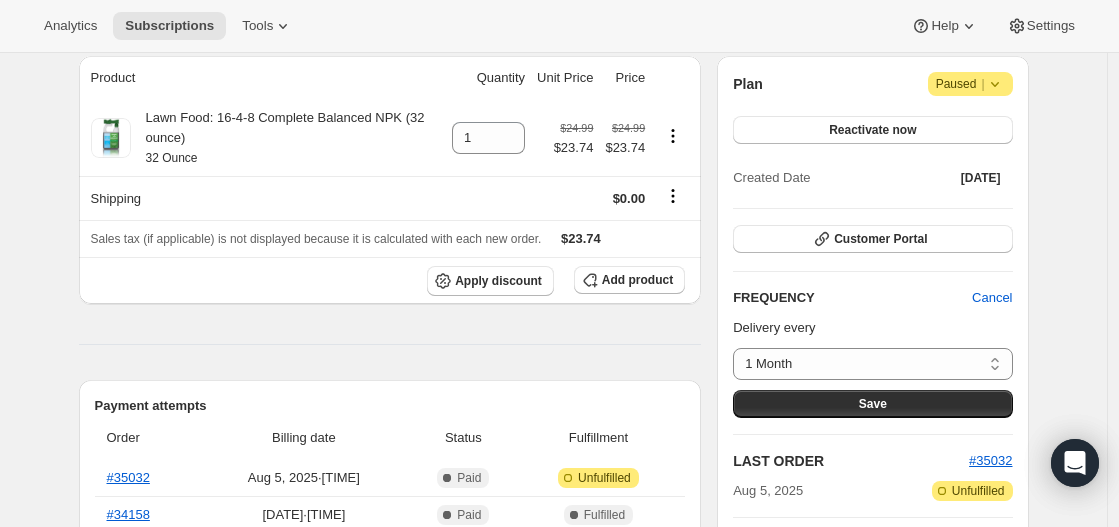 click on "Lawn Food: 16-4-8 Complete Balanced NPK (32 ounce) 32 Ounce 1 $24.99 $23.74 $24.99 $23.74 Shipping $0.00 Sales tax (if applicable) is not displayed because it is calculated with each new order.   $23.74 Apply discount Add product Payment attempts Order Billing date Status Fulfillment #35032 [DATE]  ·  [TIME]  Complete Paid Attention Incomplete Unfulfilled #34158 [DATE]  ·  [TIME]  Complete Paid  Complete Fulfilled Timeline [DATE] [FIRST] [LAST] paused subscription via Admin.  [TIME] Order processed successfully.  View order [TIME] [DATE] Subscription reminder email sent via Awtomic email, Awtomic SMS. [TIME] [FIRST] [LAST] set next billing date to Tuesday, [DATE] with "Skip" via SMS. [TIME] Subscription reminder email sent via Awtomic email, Awtomic SMS. [TIME] [FIRST] [LAST]  created the subscription order.  View order [TIME]" at bounding box center (390, 655) 